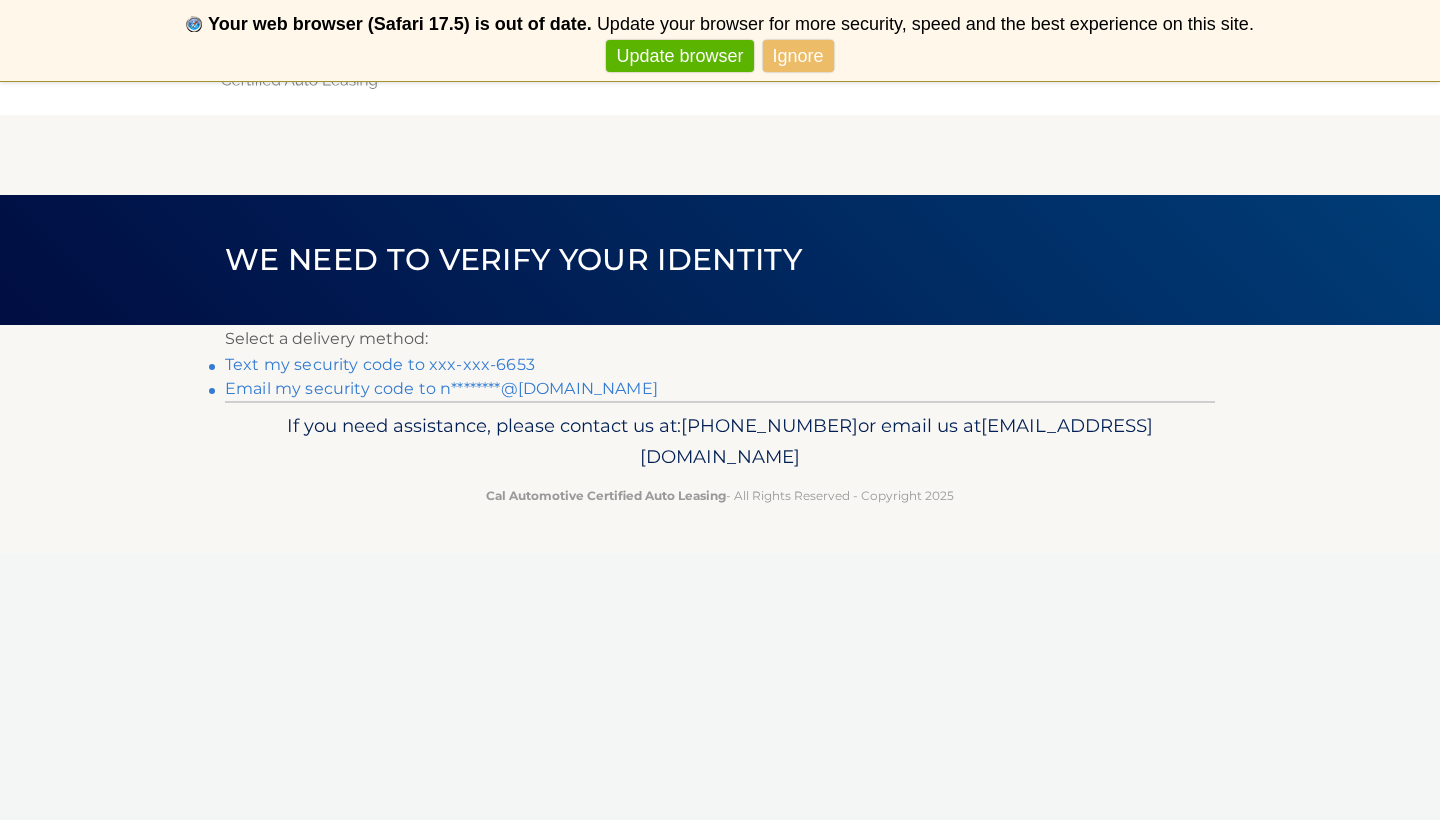 scroll, scrollTop: 0, scrollLeft: 0, axis: both 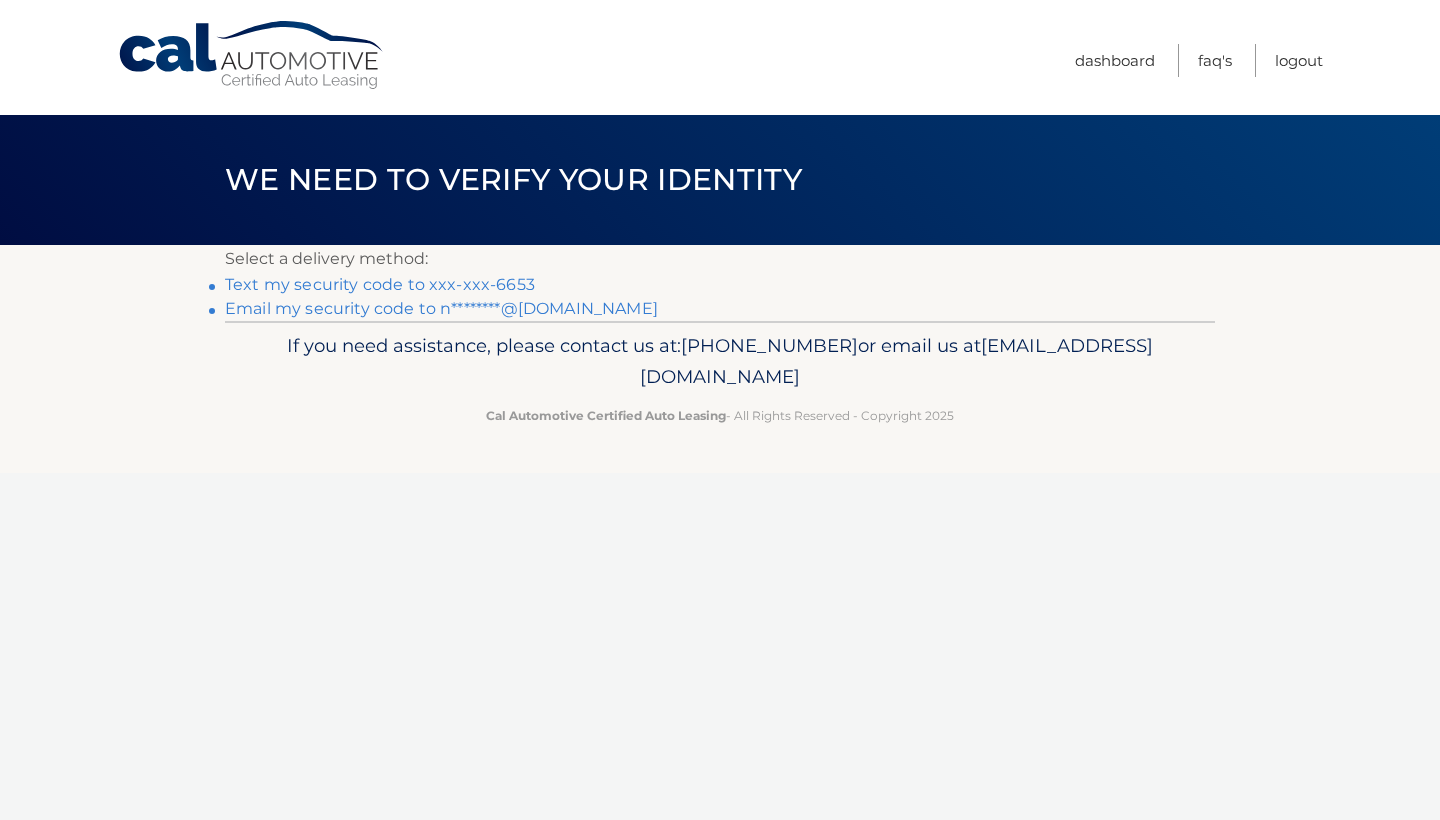 click on "Text my security code to xxx-xxx-6653" at bounding box center [380, 284] 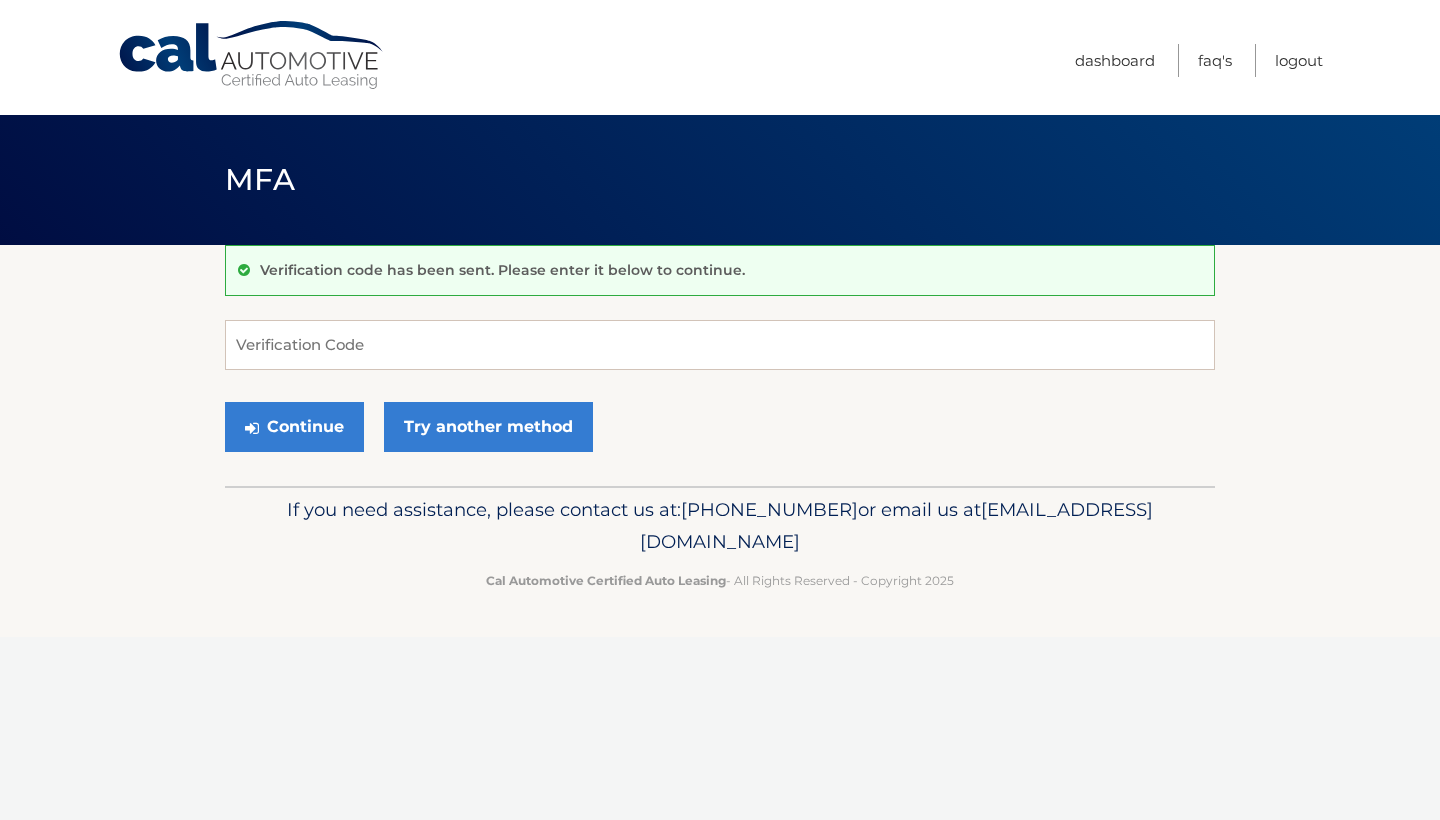 scroll, scrollTop: 0, scrollLeft: 0, axis: both 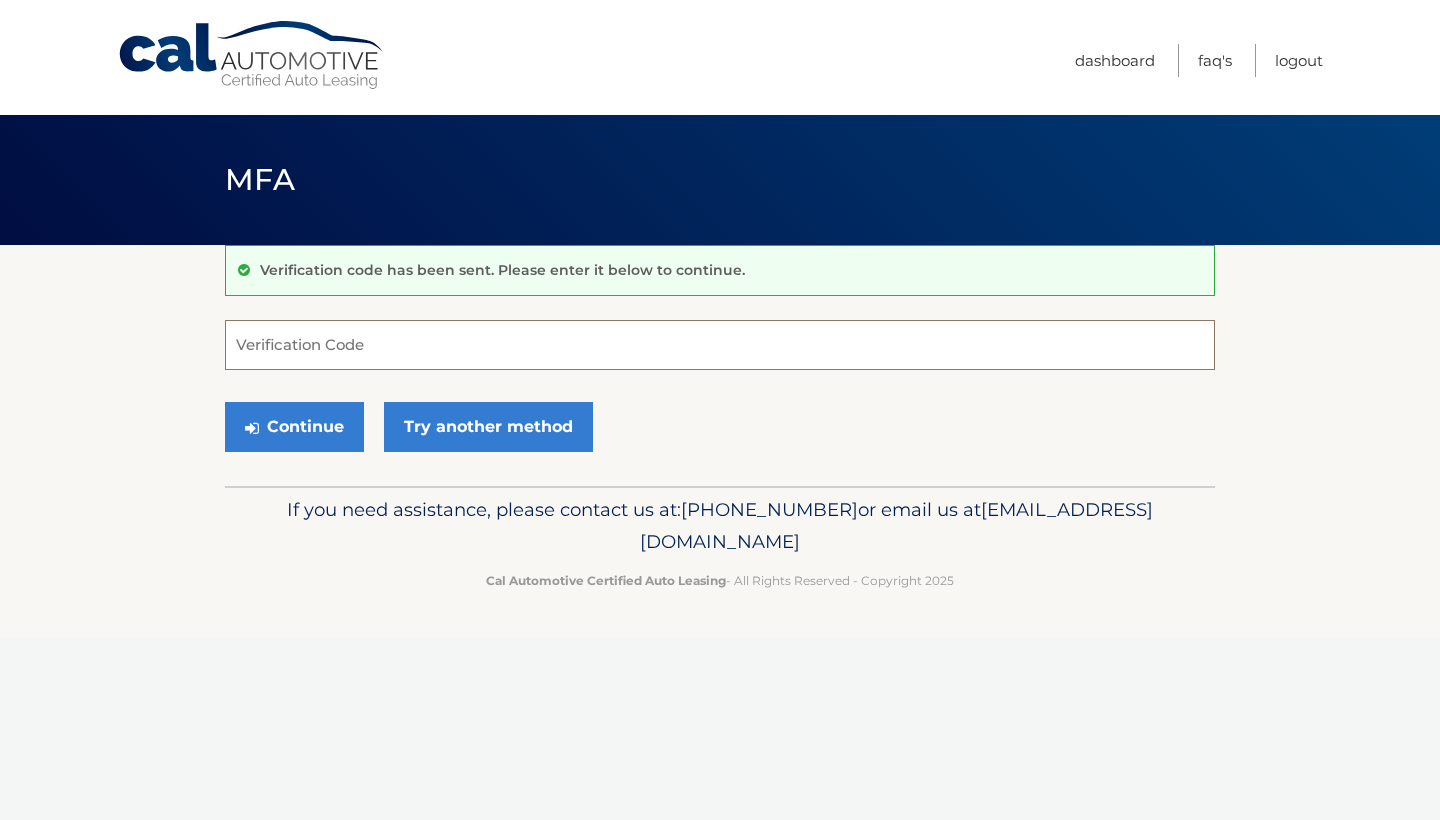 click on "Verification Code" at bounding box center [720, 345] 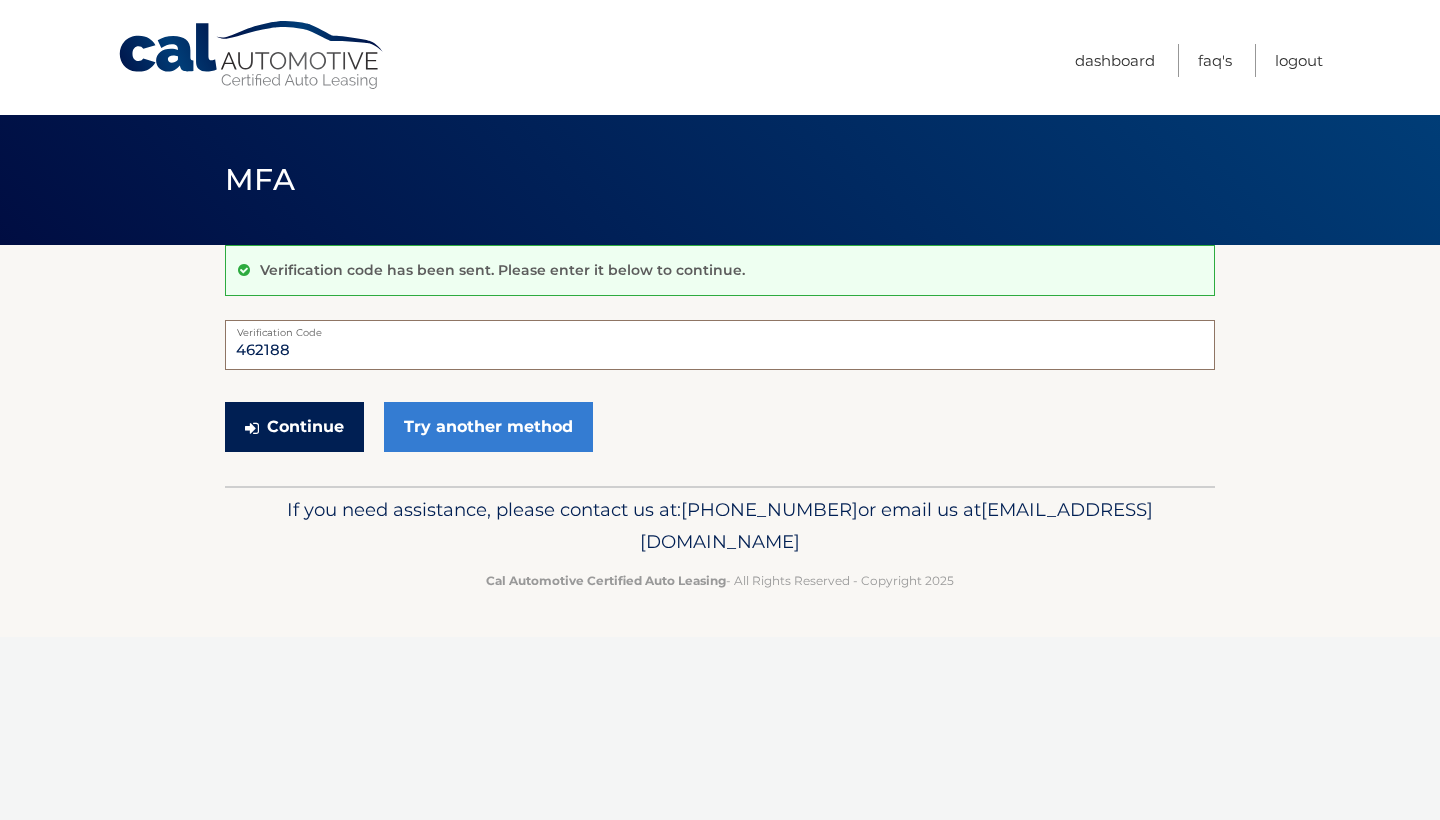 type on "462188" 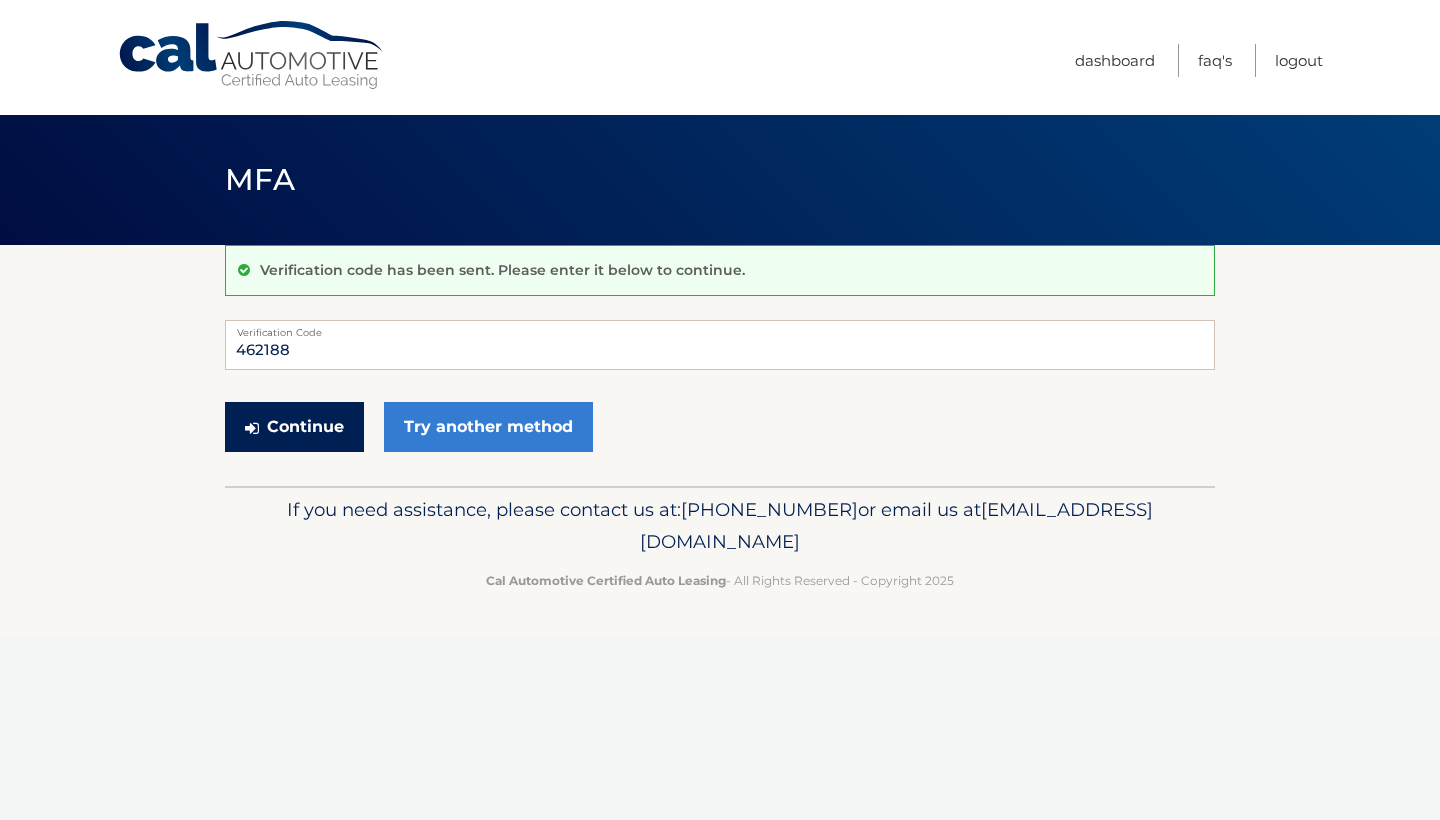 click on "Continue" at bounding box center [294, 427] 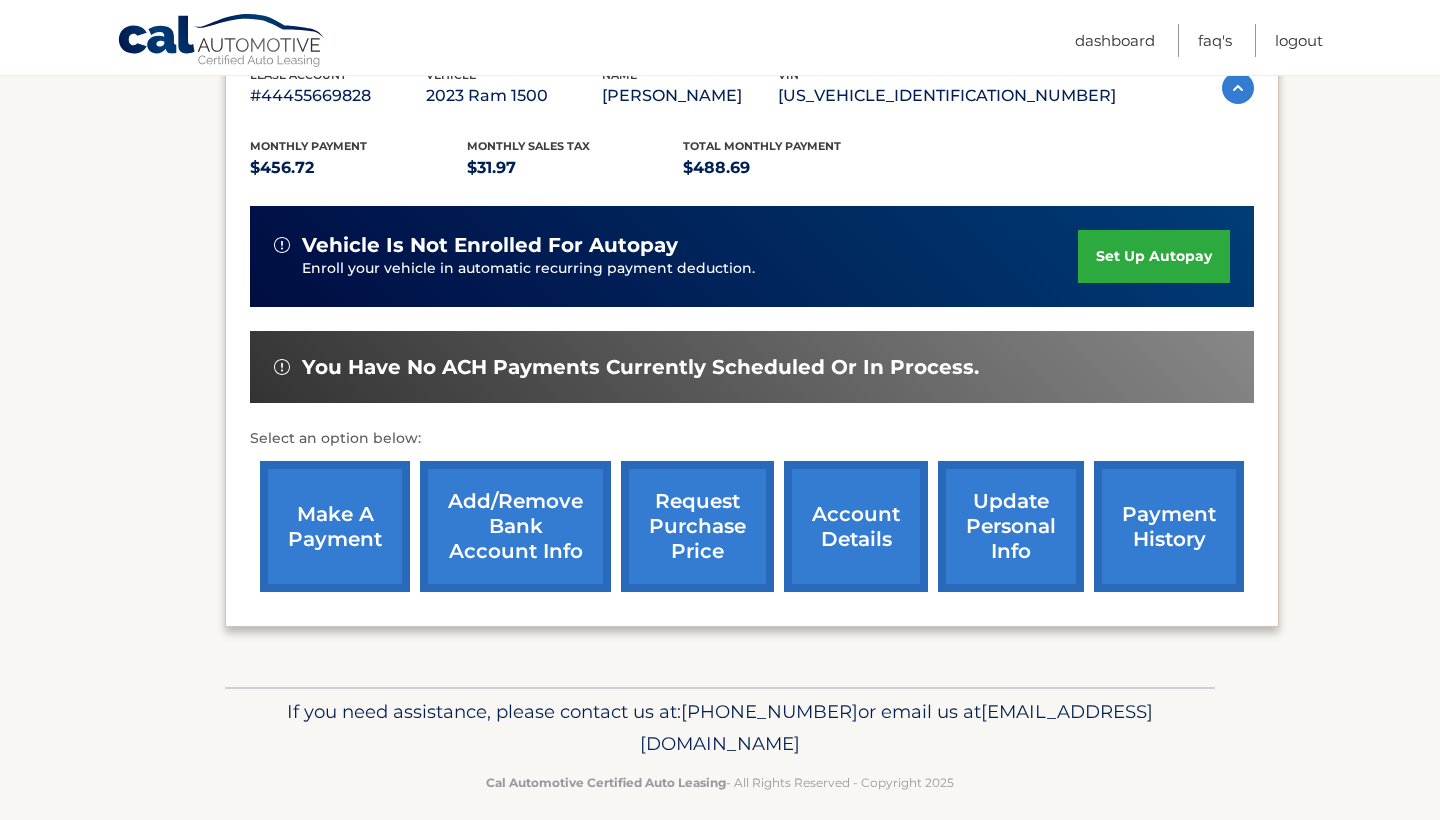 scroll, scrollTop: 382, scrollLeft: 0, axis: vertical 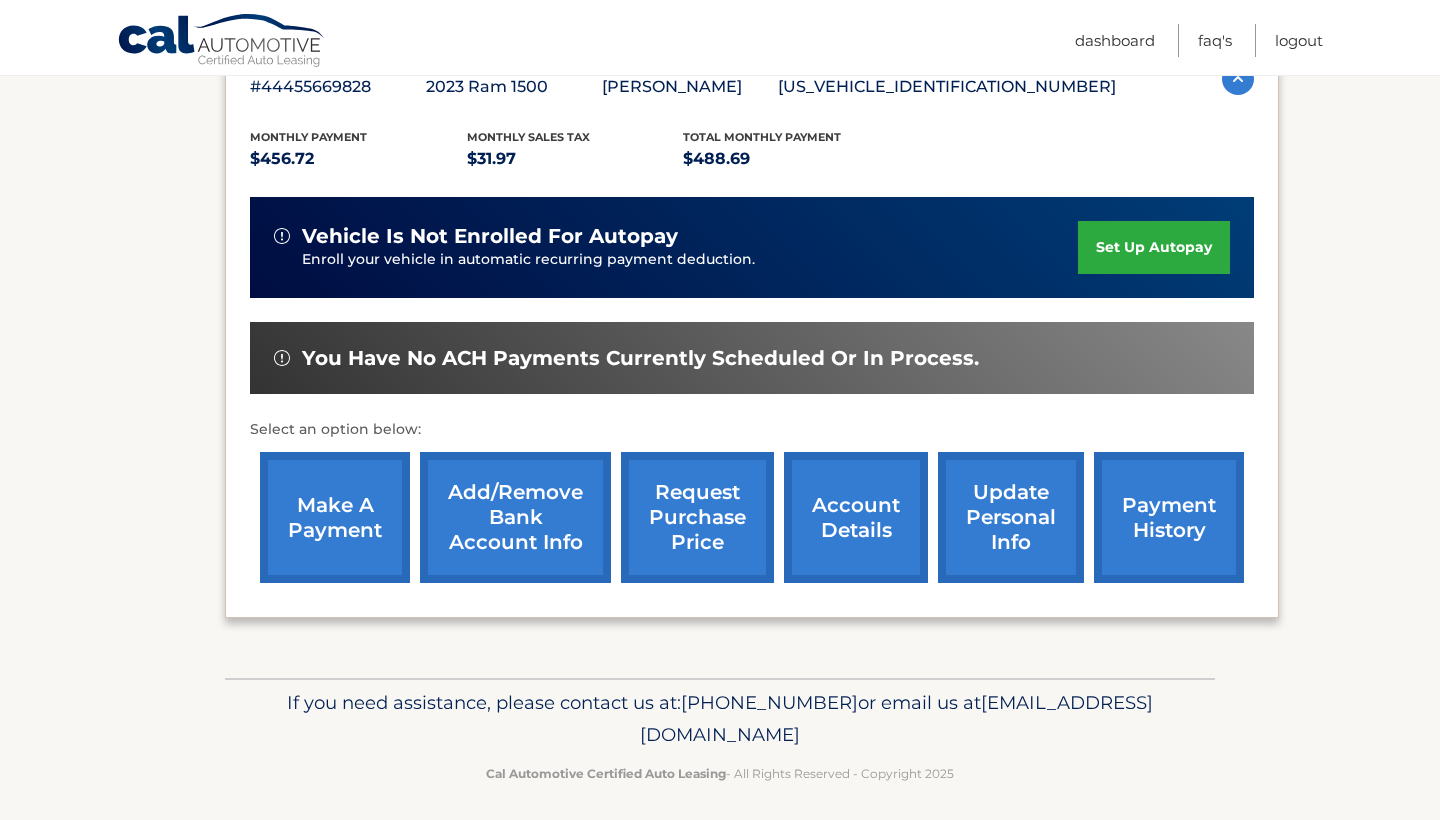 click on "account details" at bounding box center (856, 517) 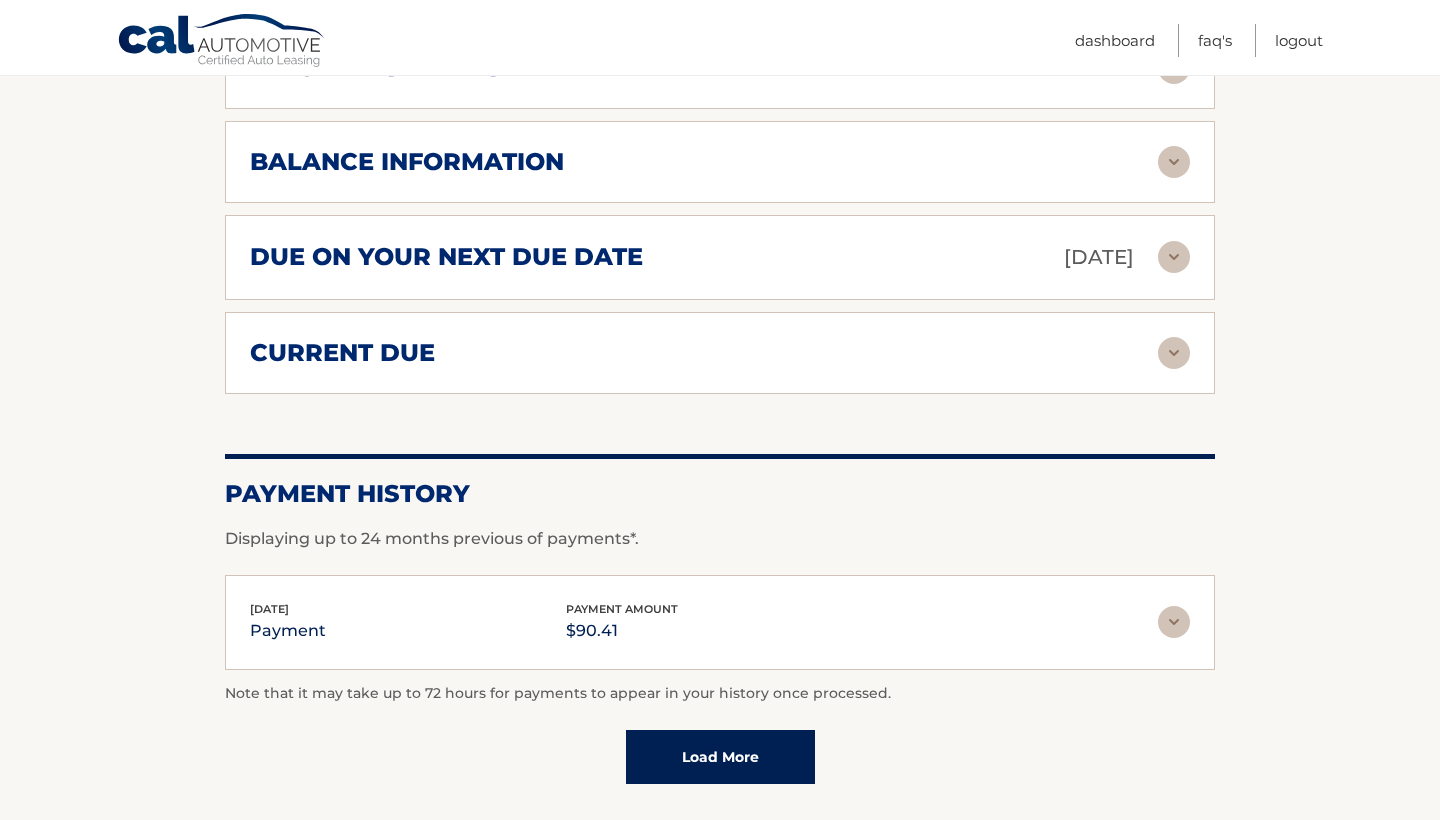 scroll, scrollTop: 1220, scrollLeft: 0, axis: vertical 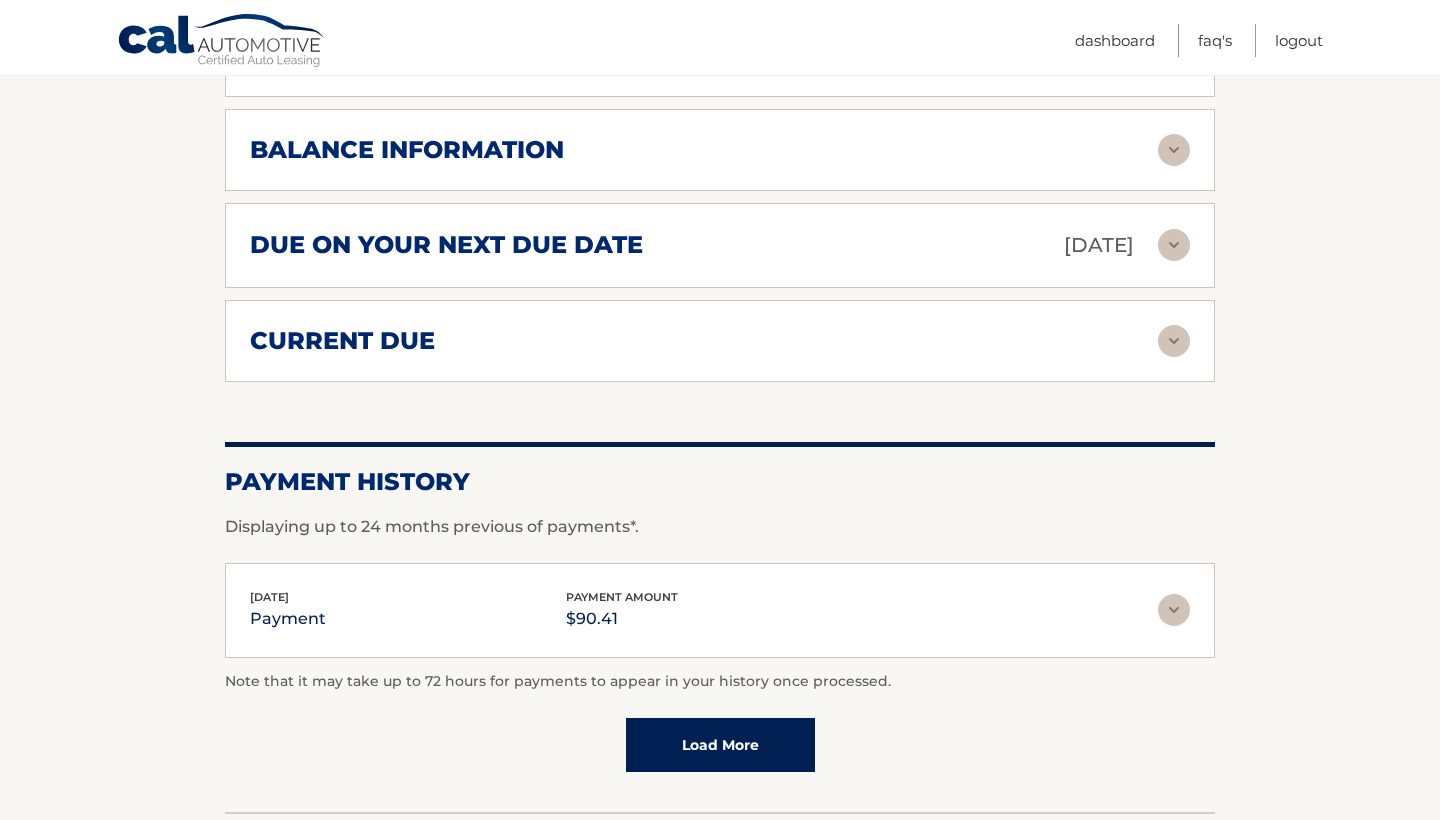 click at bounding box center (1174, 610) 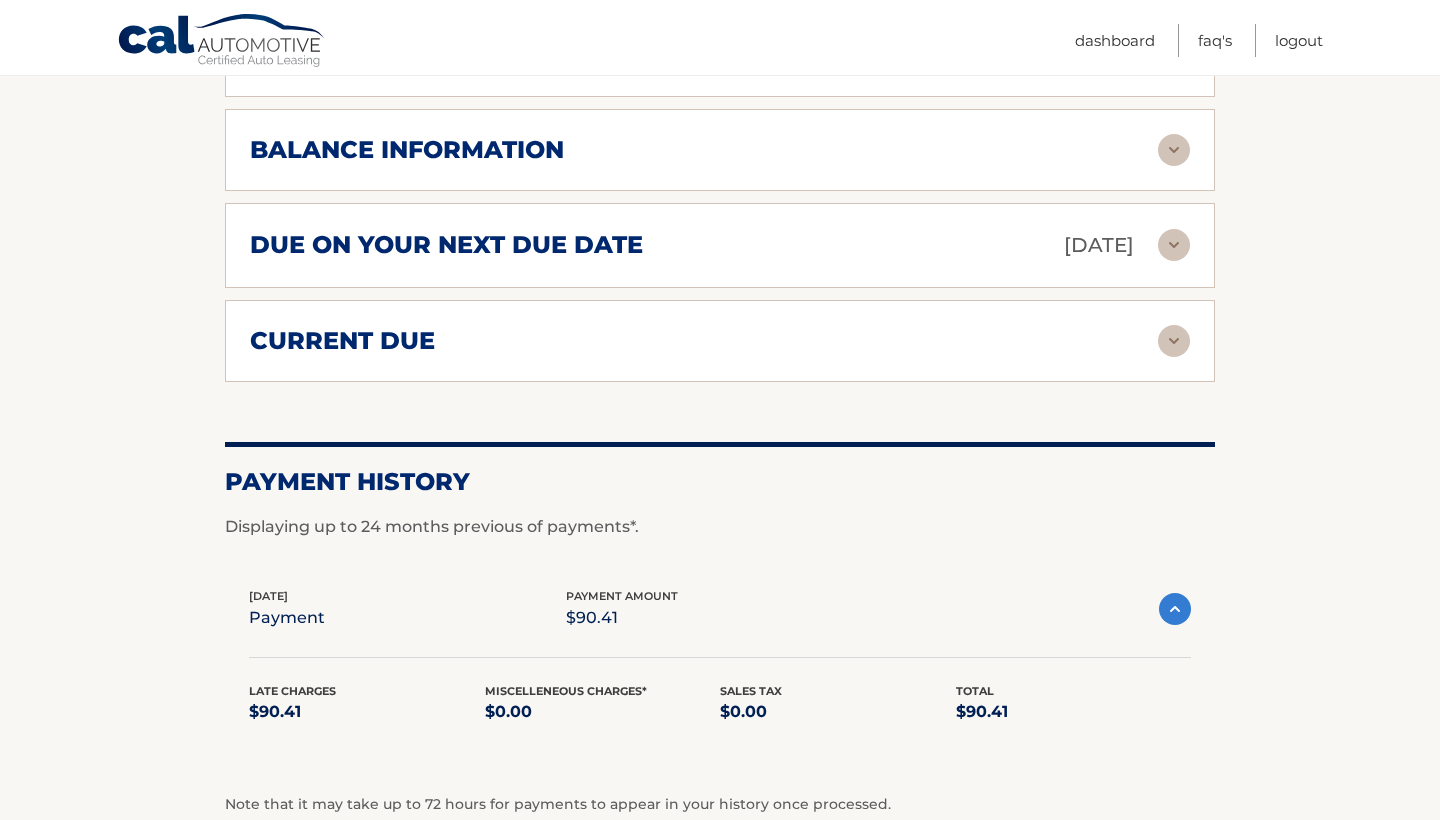 click at bounding box center [1174, 341] 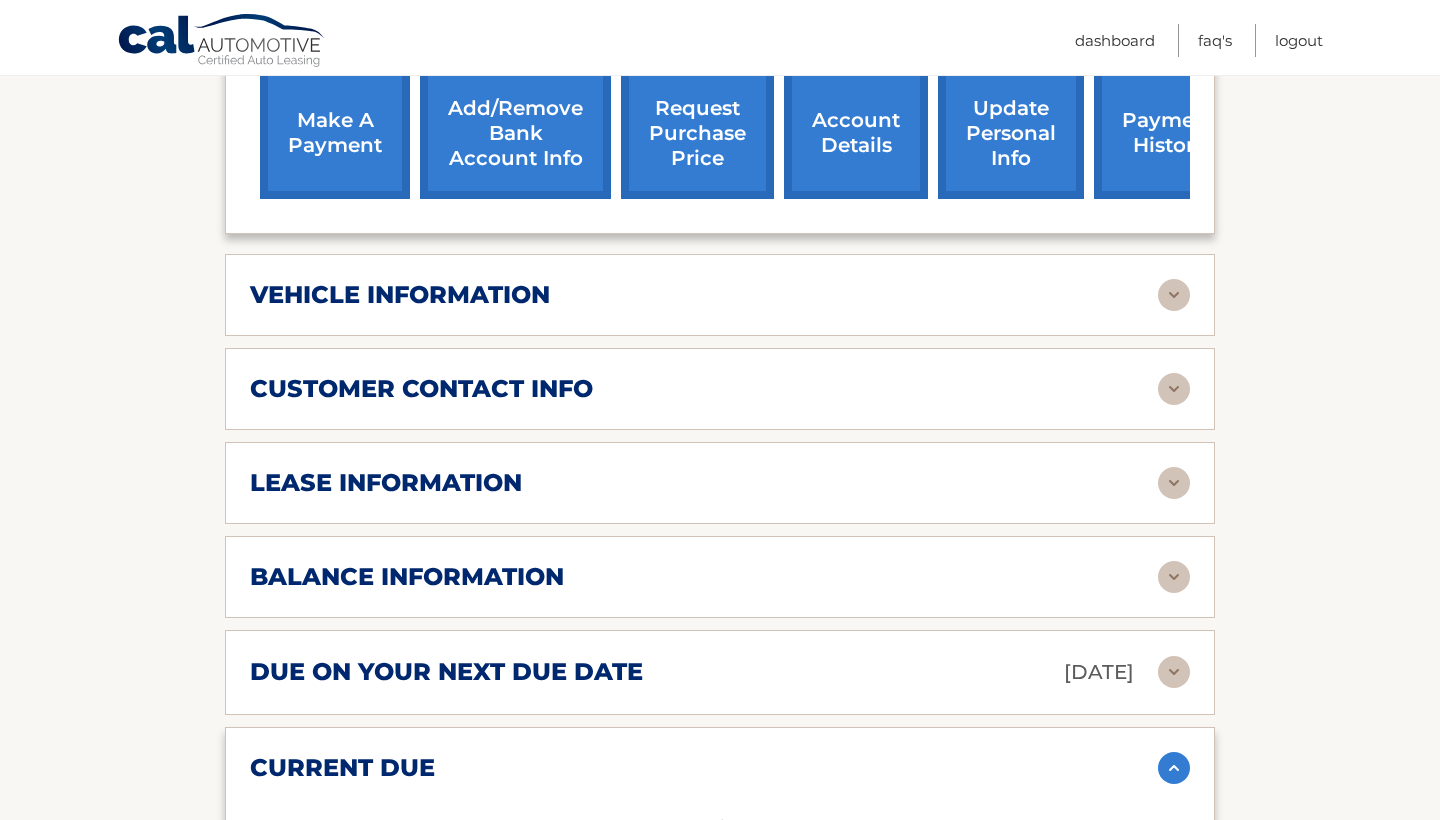 scroll, scrollTop: 788, scrollLeft: 0, axis: vertical 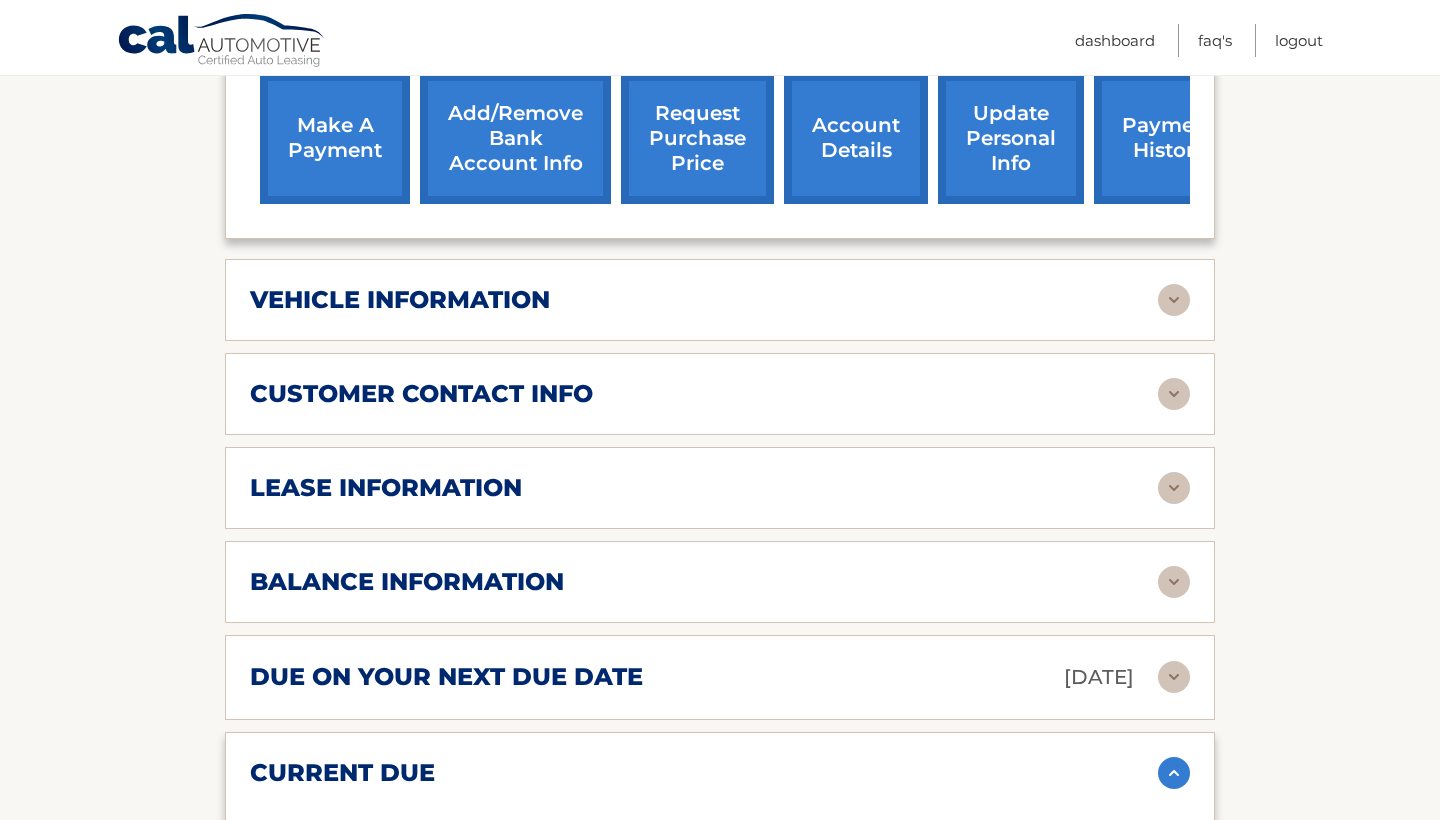 click on "payment history" at bounding box center [1169, 138] 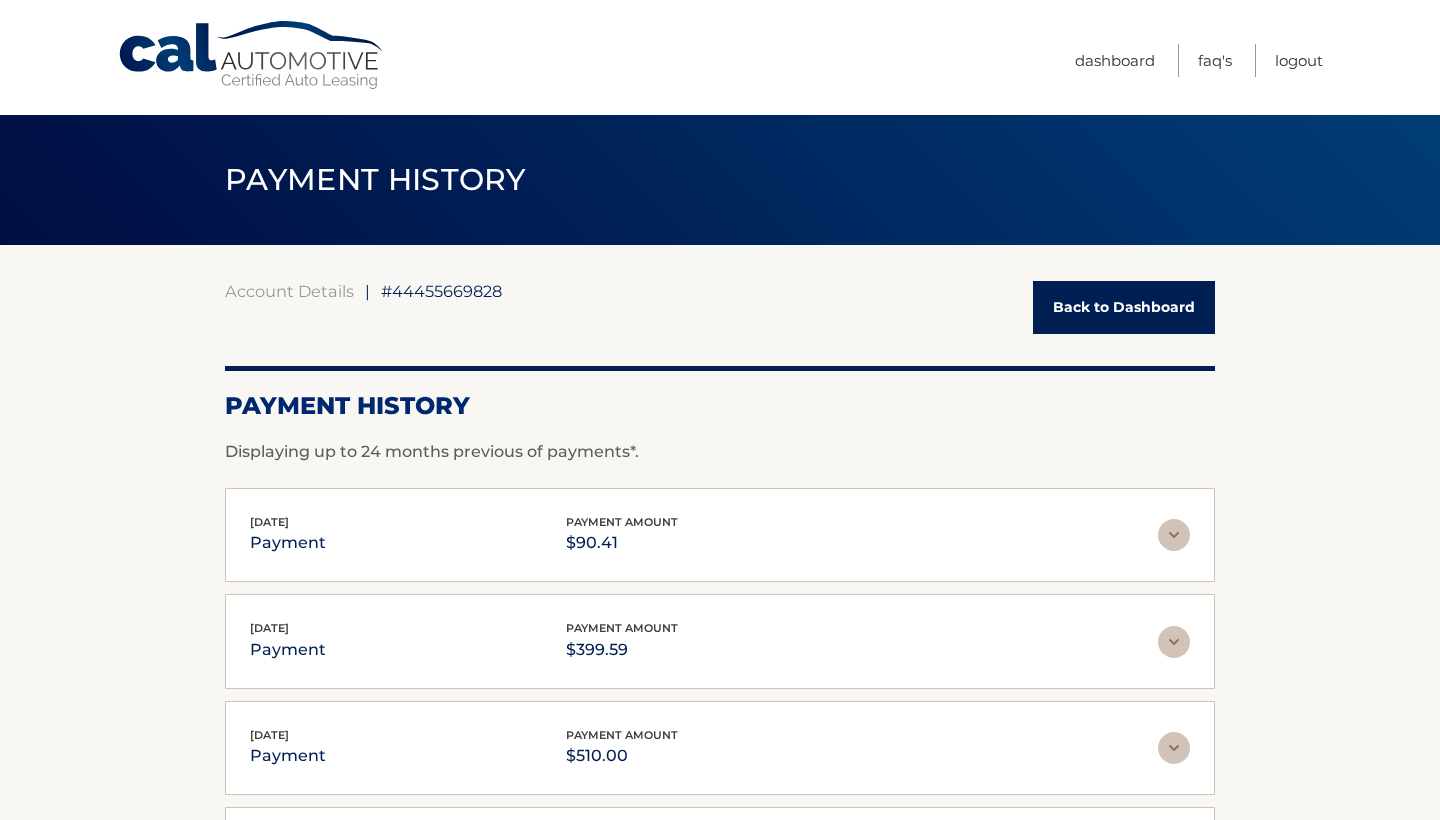 scroll, scrollTop: 0, scrollLeft: 0, axis: both 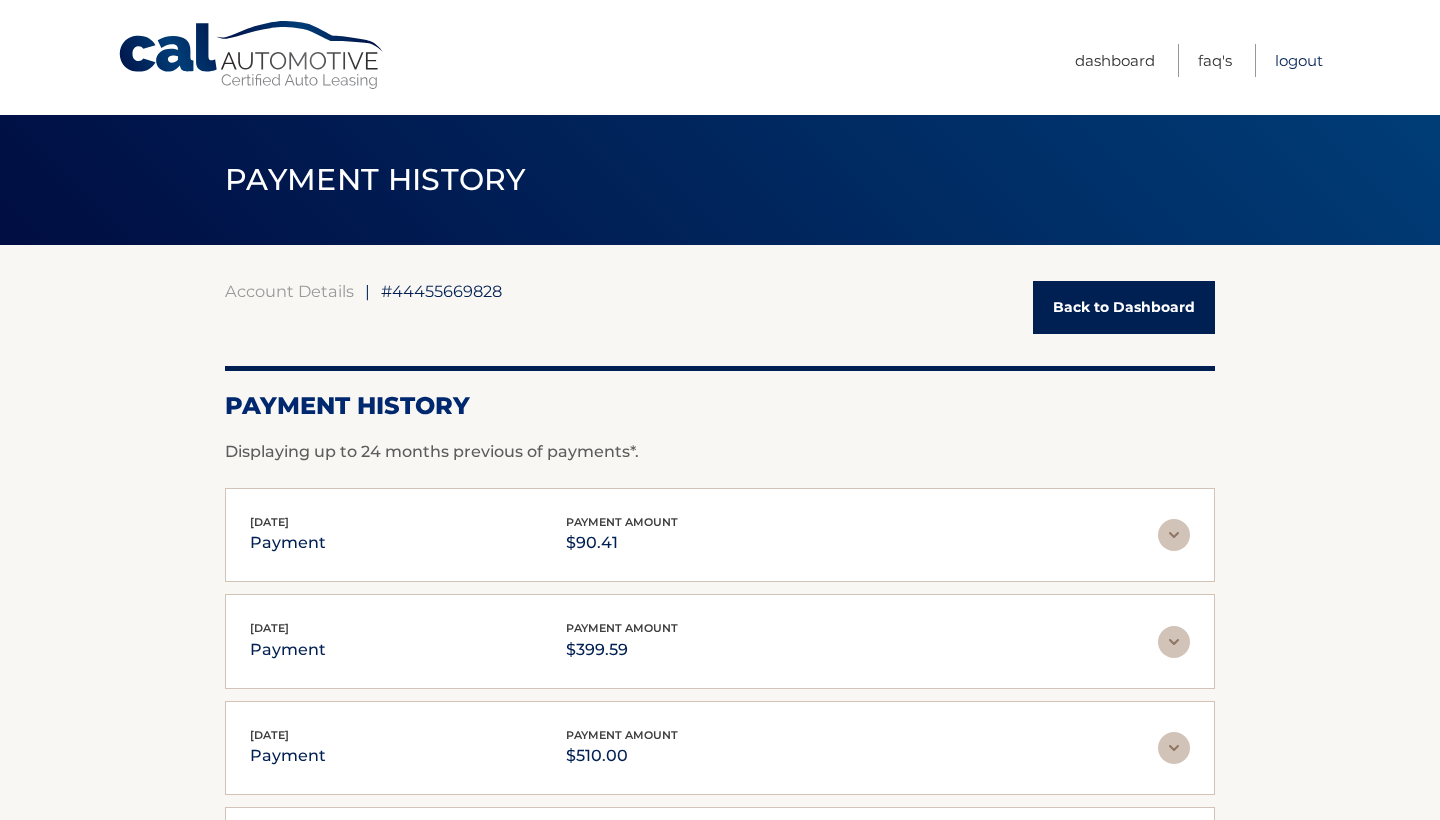 click on "Logout" at bounding box center (1299, 60) 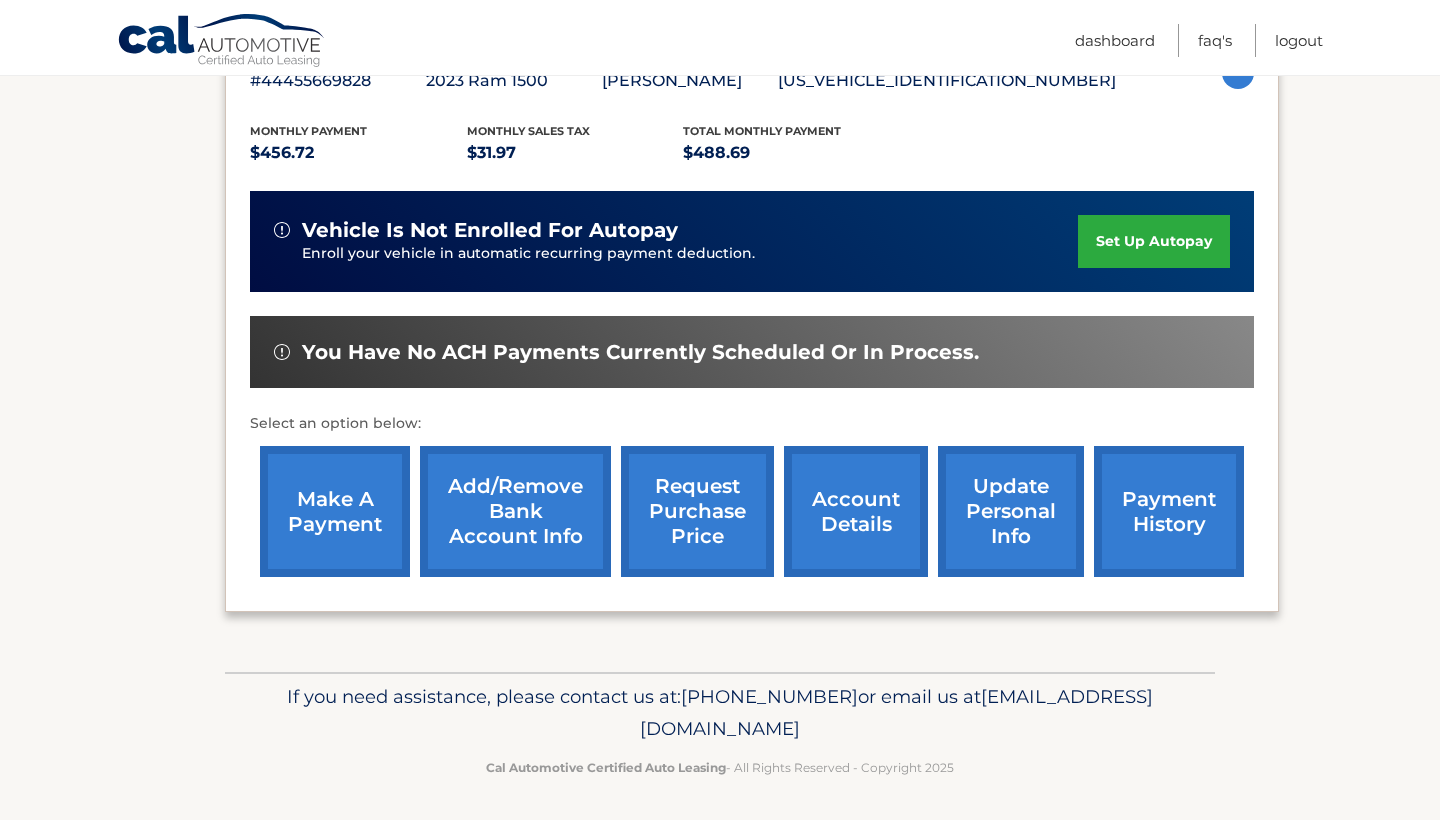 scroll, scrollTop: 387, scrollLeft: 0, axis: vertical 